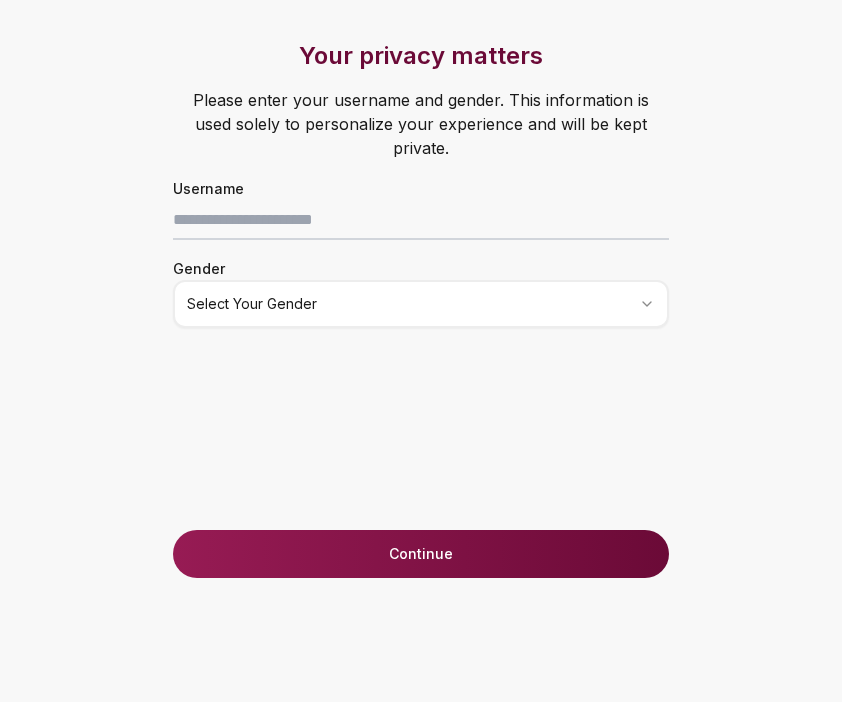 scroll, scrollTop: 0, scrollLeft: 0, axis: both 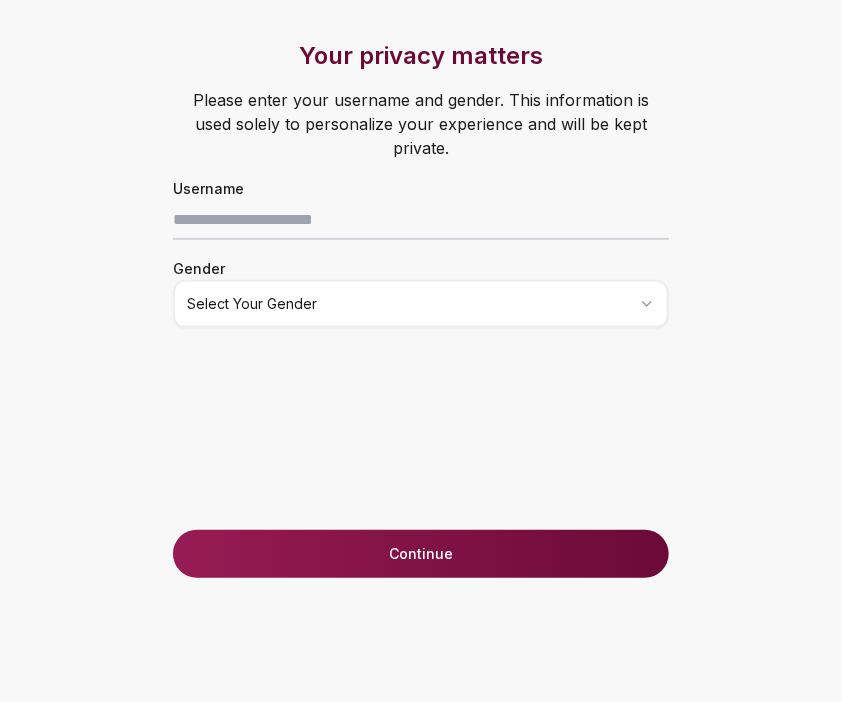 click on "Your privacy matters Please enter your username and gender. This information is used solely to personalize your experience and will be kept private. Username Gender Select your gender" at bounding box center (421, 285) 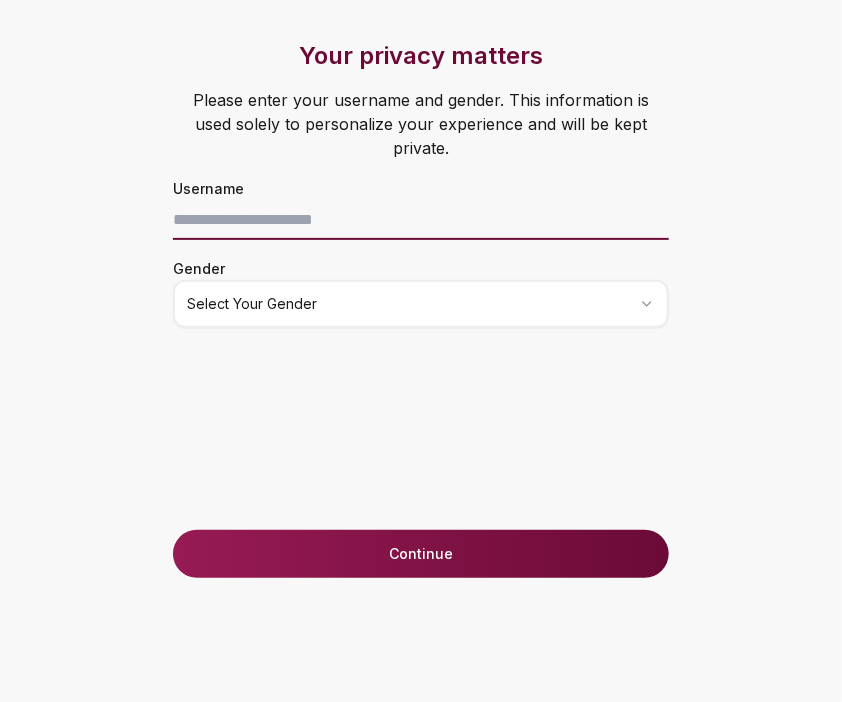 click at bounding box center (421, 220) 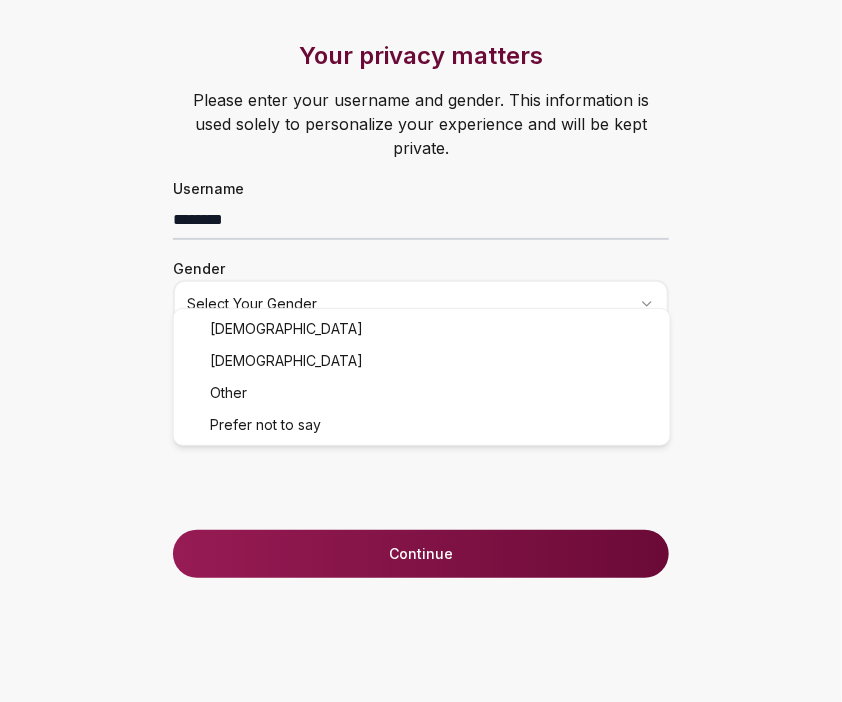 click on "Your privacy matters Please enter your username and gender. This information is used solely to personalize your experience and will be kept private. Username ******** Gender Select your gender Just one last step before we start! Last two questions before accessing Loyalty Tests Your birthdate* (must be 18+) How did you know about Lazo?  Select an option Continue
Male Female Other Prefer not to say" at bounding box center (421, 351) 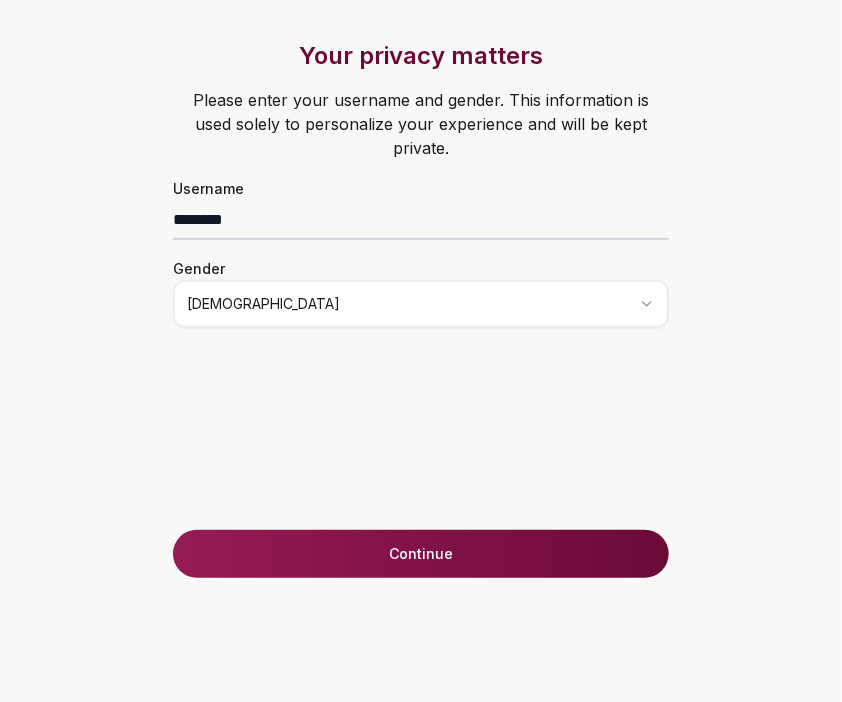 click on "Continue" at bounding box center (421, 554) 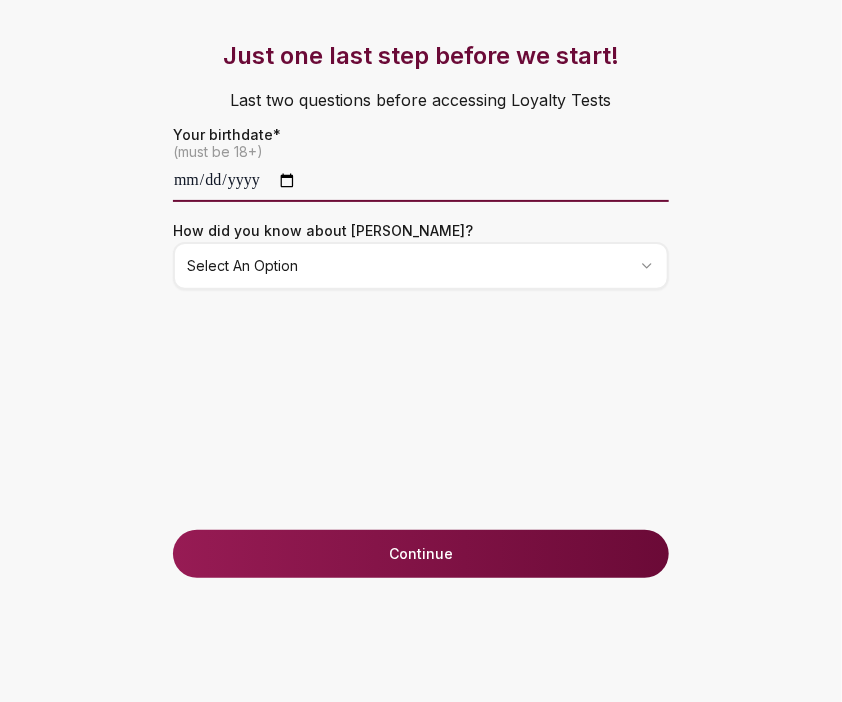 click at bounding box center [421, 182] 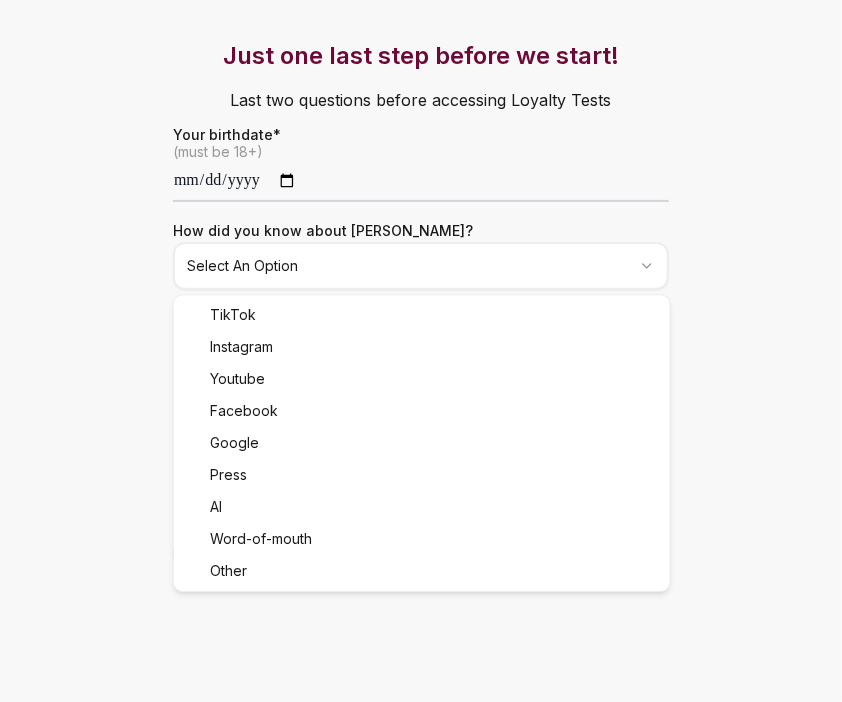 click on "**********" at bounding box center [421, 351] 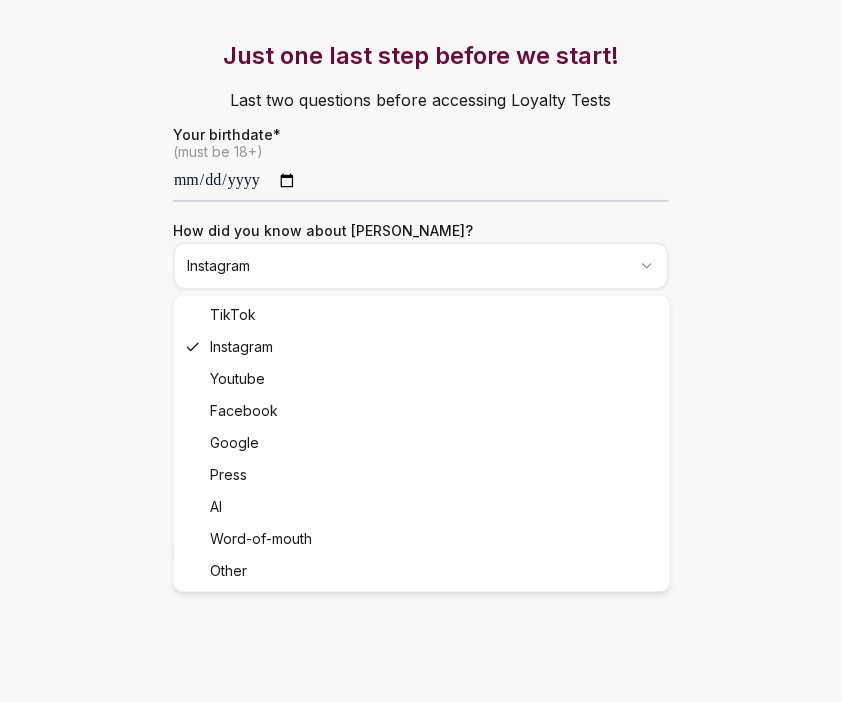 click on "**********" at bounding box center [421, 351] 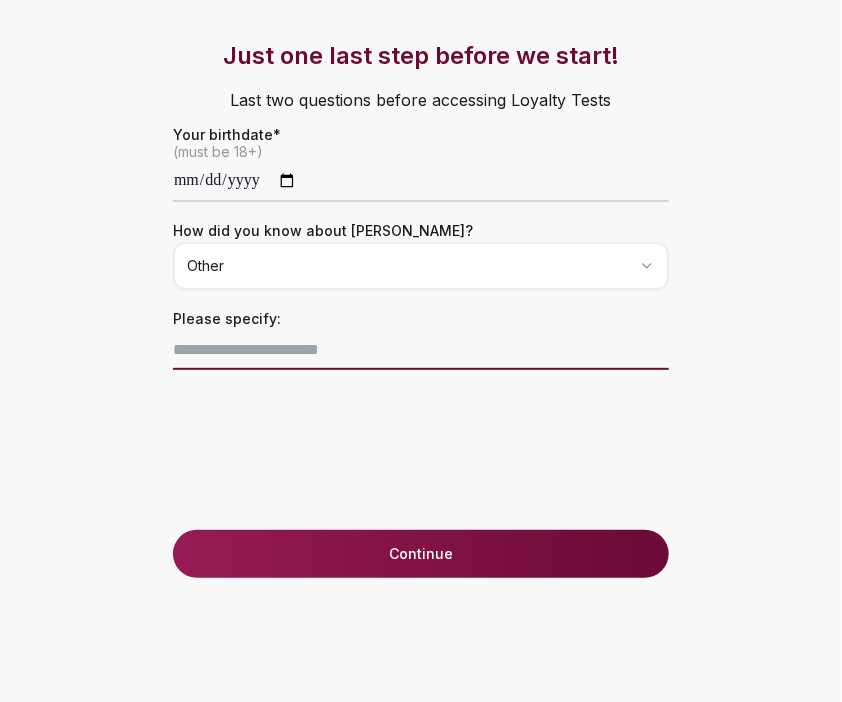click at bounding box center (421, 350) 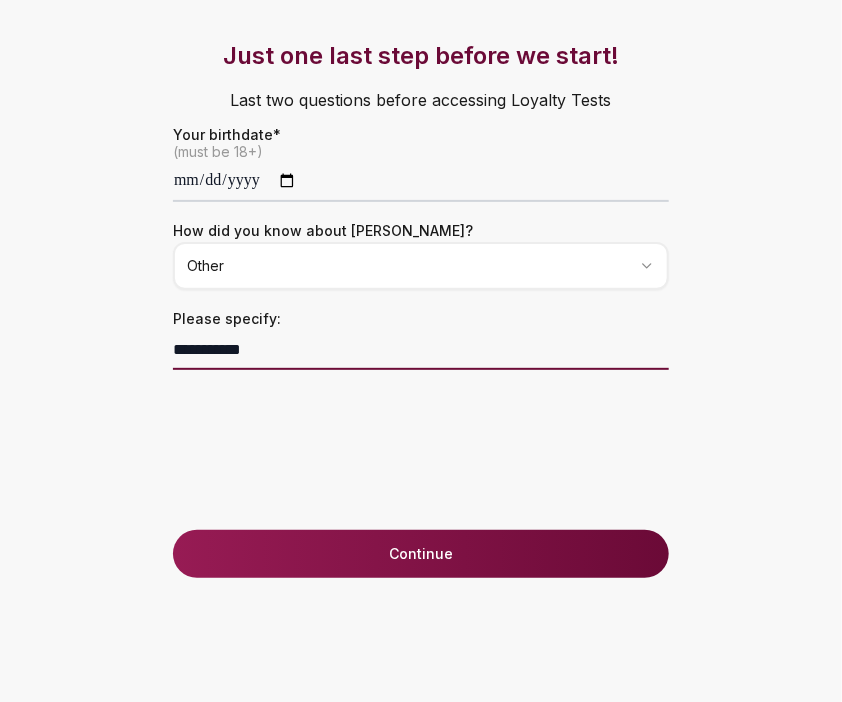 type on "**********" 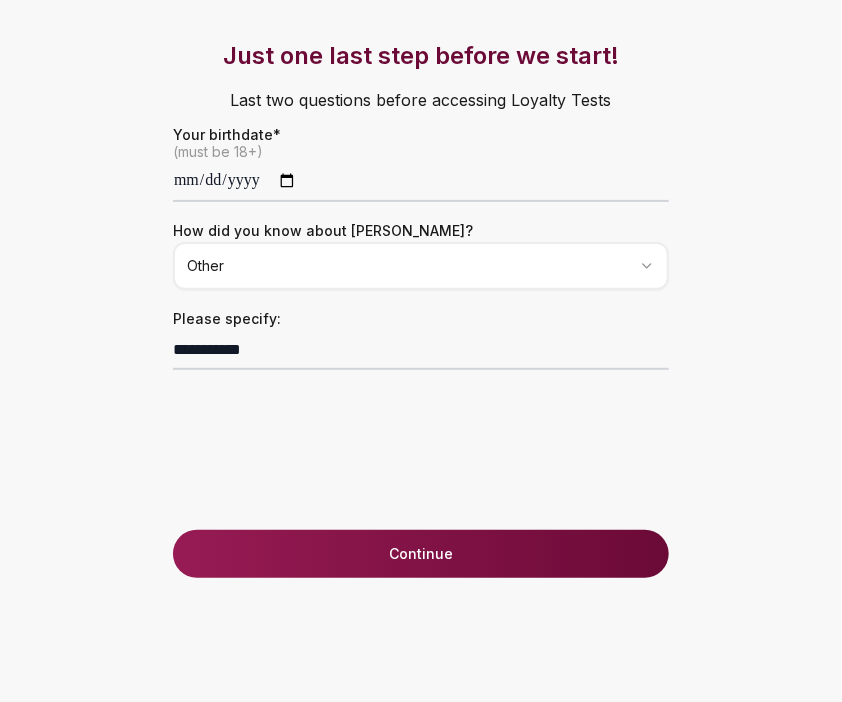 click on "Continue" at bounding box center (421, 554) 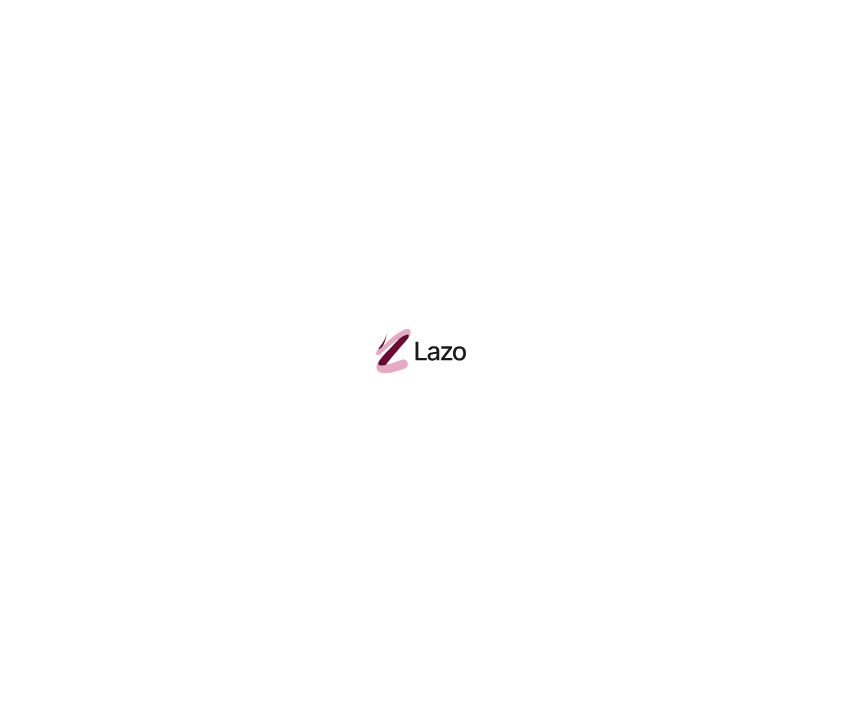 scroll, scrollTop: 0, scrollLeft: 0, axis: both 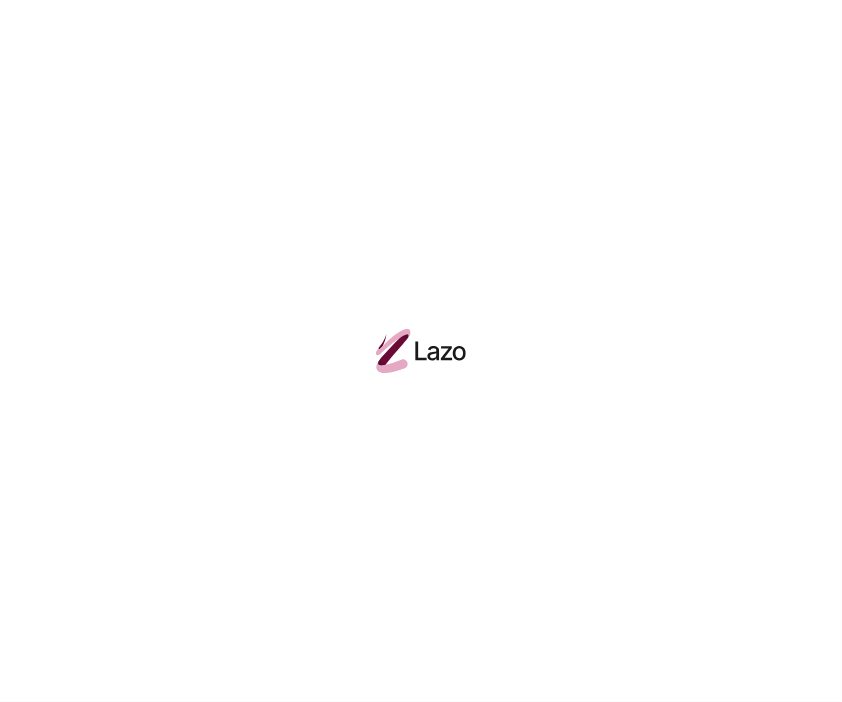 click at bounding box center (421, 351) 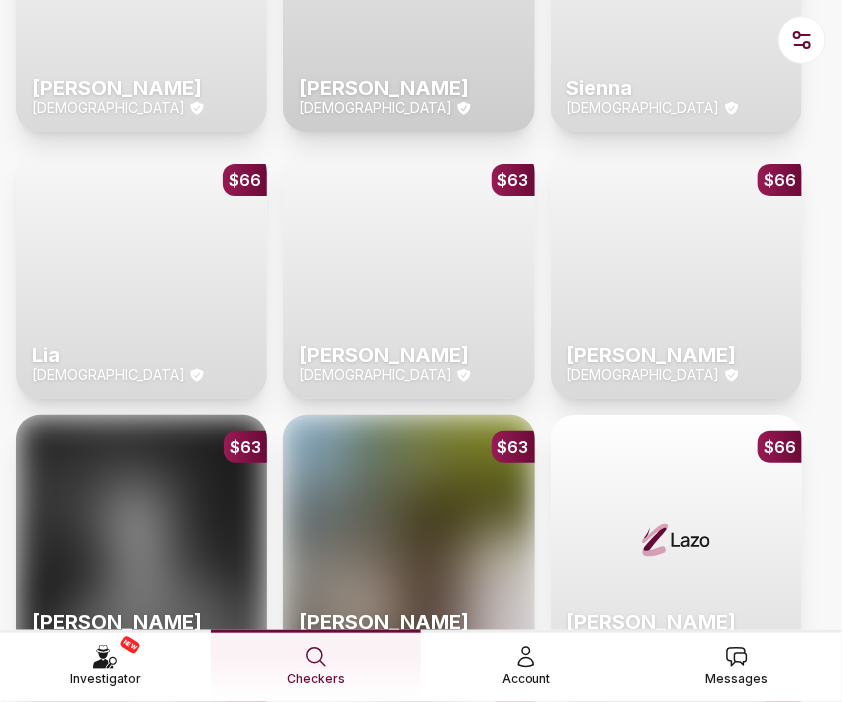 scroll, scrollTop: 2106, scrollLeft: 0, axis: vertical 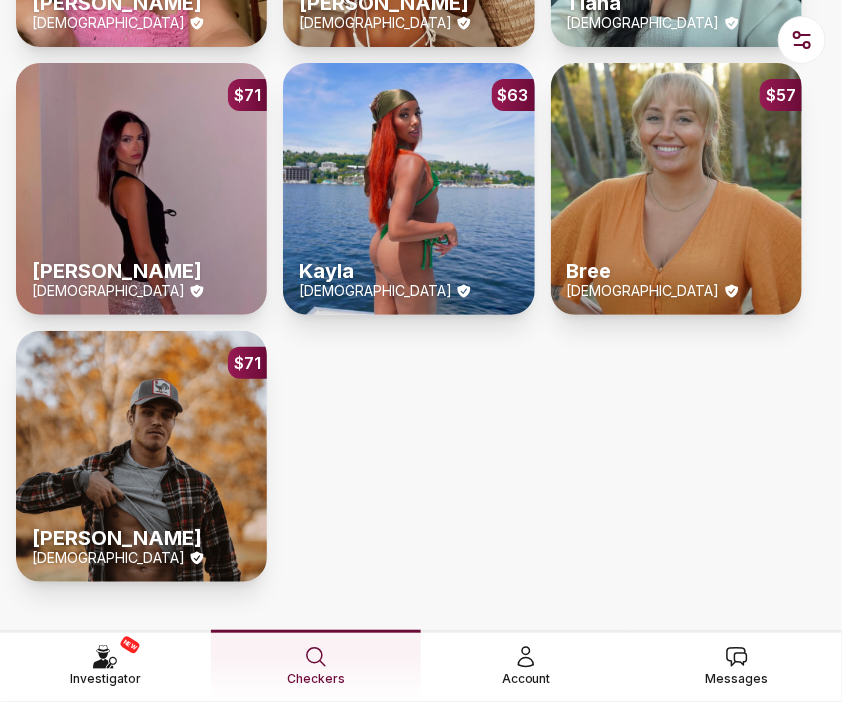 click on "Checkers" at bounding box center (316, 679) 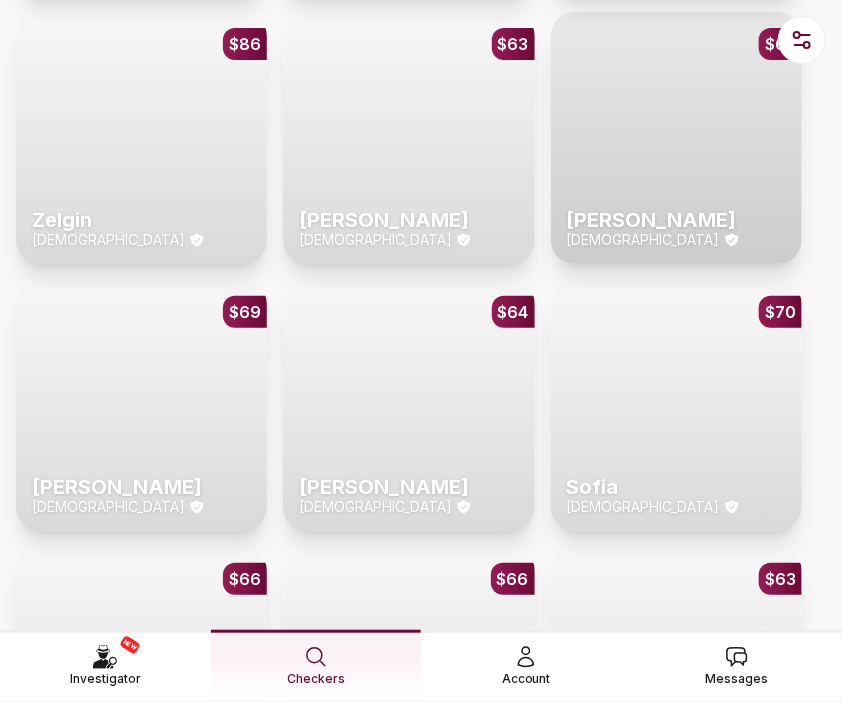 scroll, scrollTop: 336, scrollLeft: 0, axis: vertical 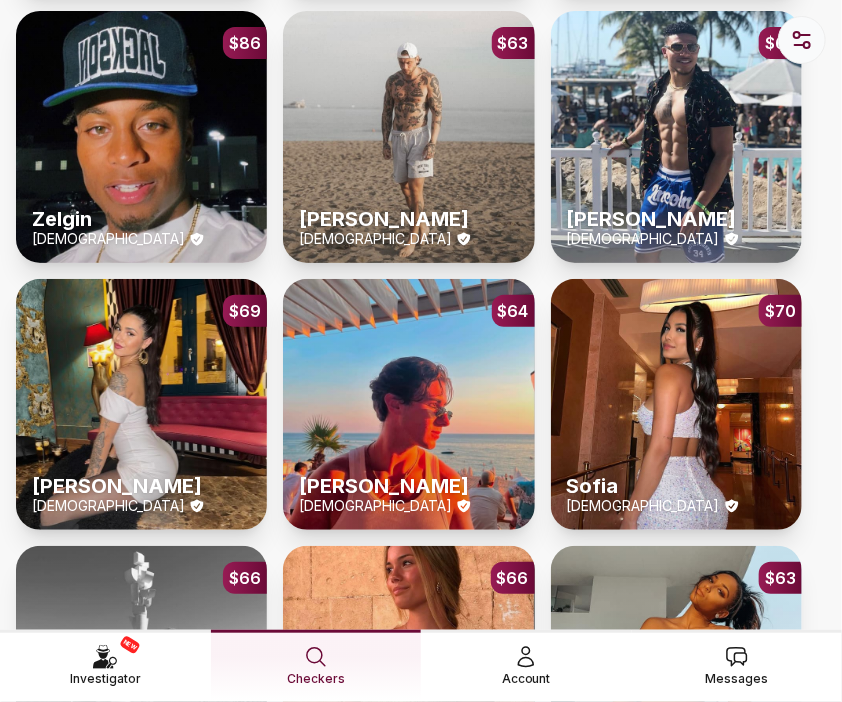 click 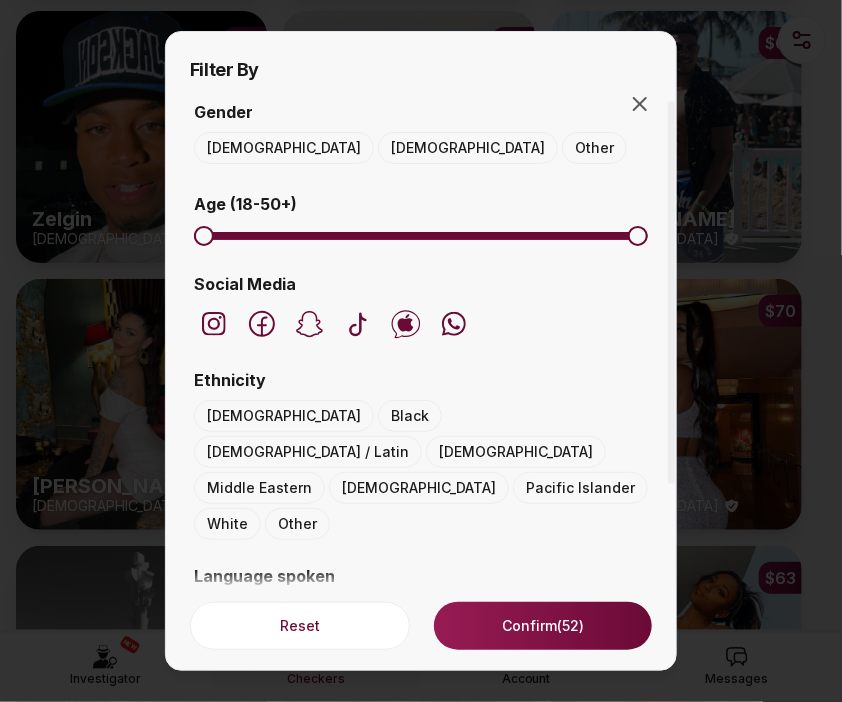 click on "Female" at bounding box center [468, 148] 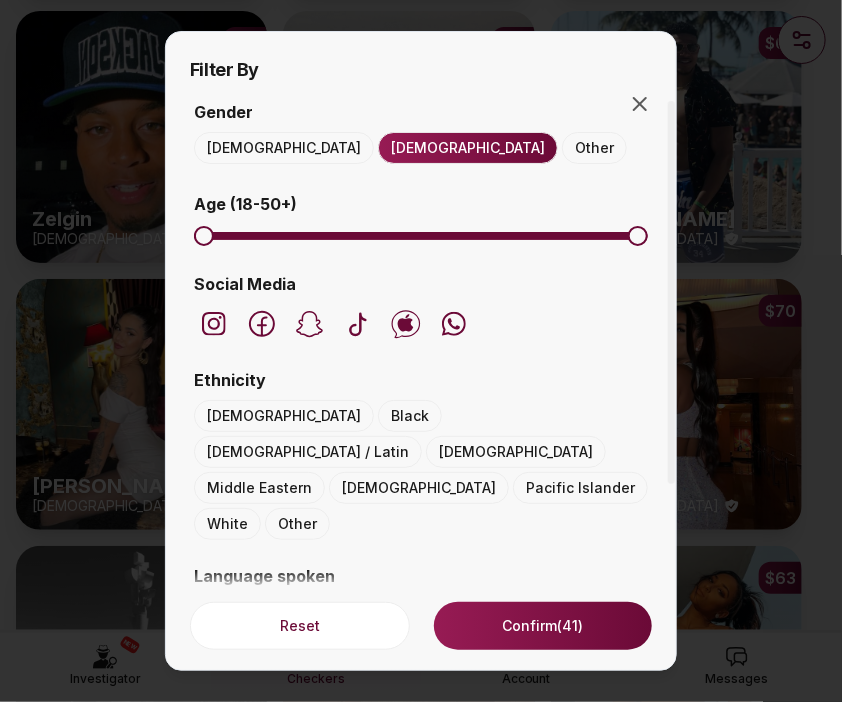 click on "Black" at bounding box center (410, 416) 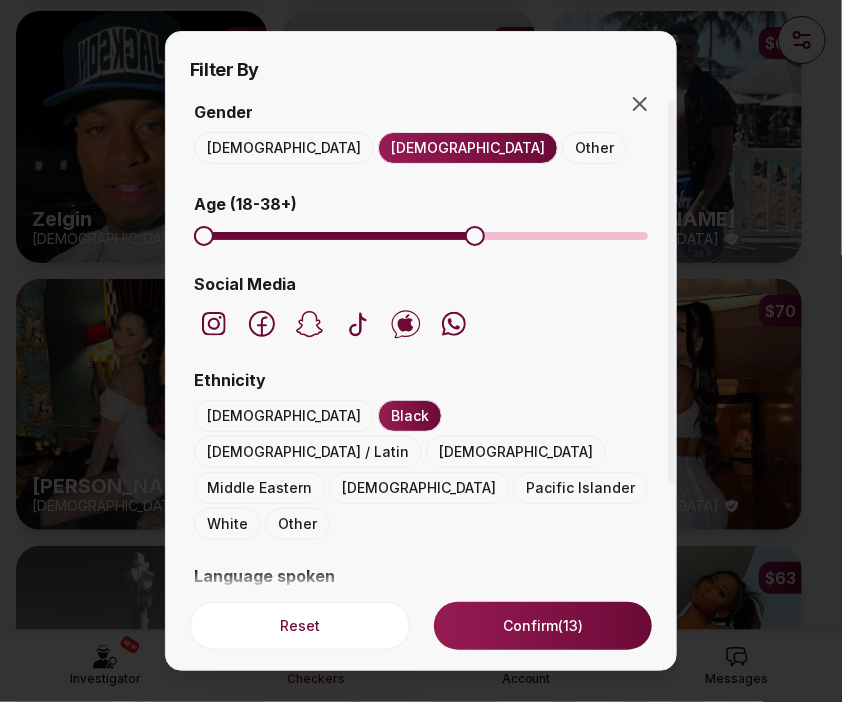 click at bounding box center (475, 236) 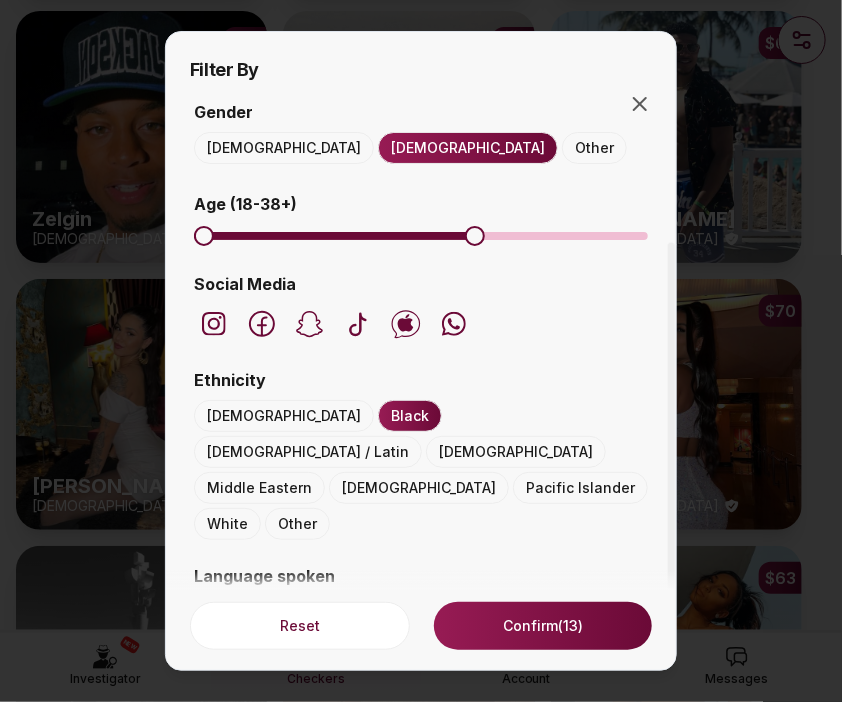 scroll, scrollTop: 326, scrollLeft: 0, axis: vertical 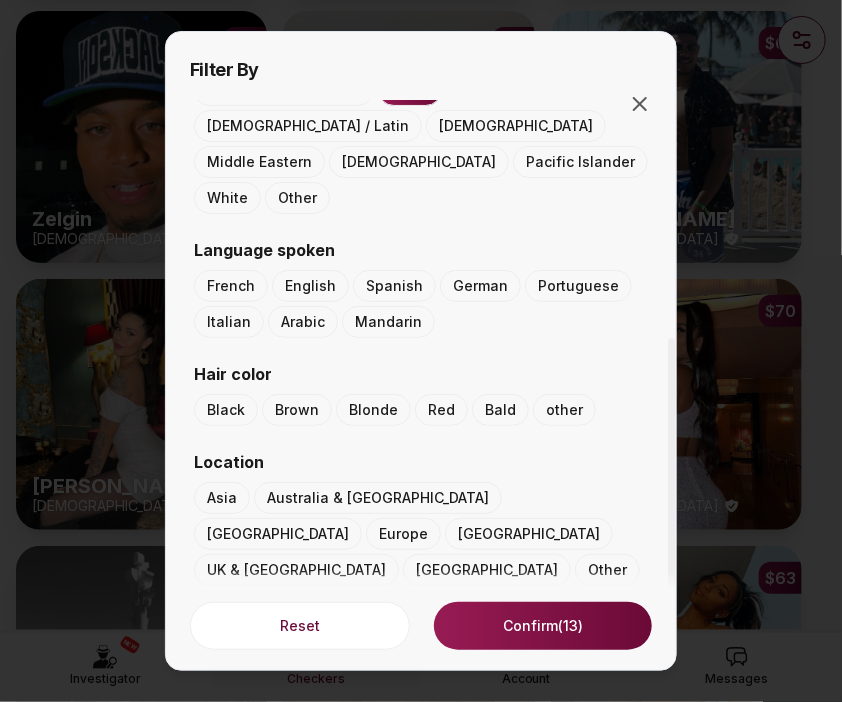 click on "USA" at bounding box center (487, 570) 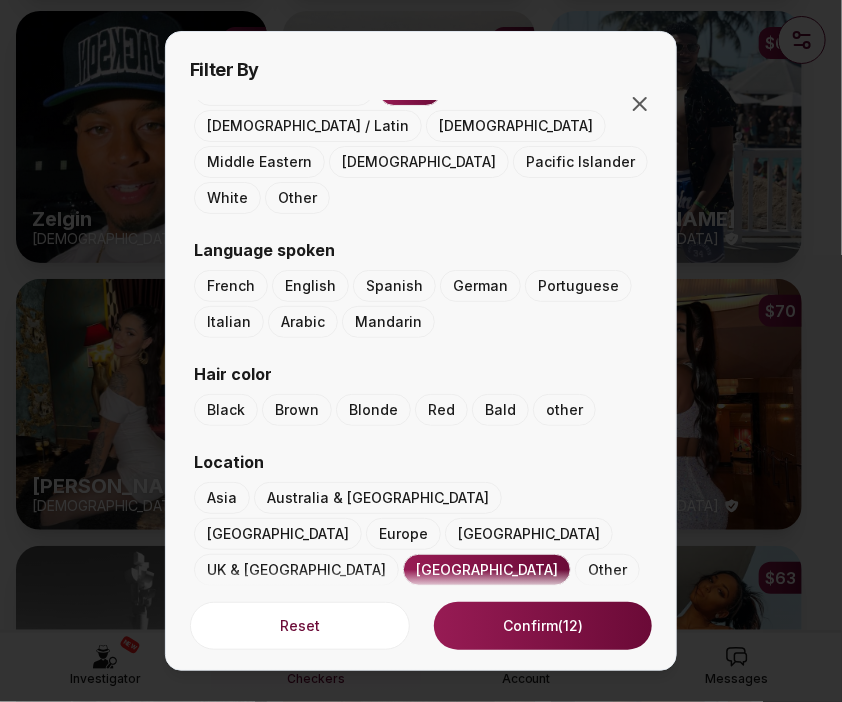 click on "Confirm  (12)" at bounding box center (543, 626) 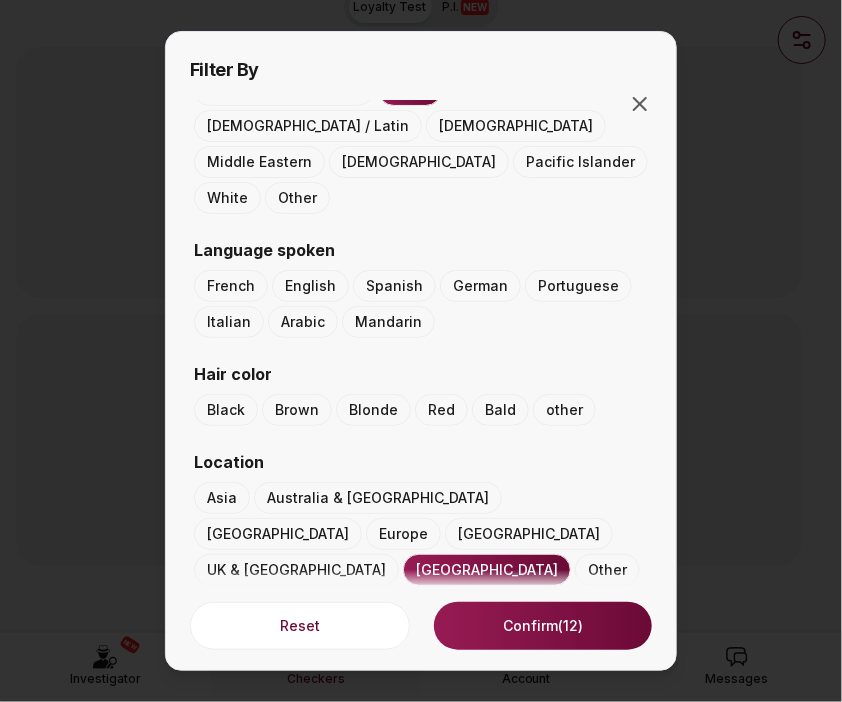 scroll, scrollTop: 33, scrollLeft: 0, axis: vertical 